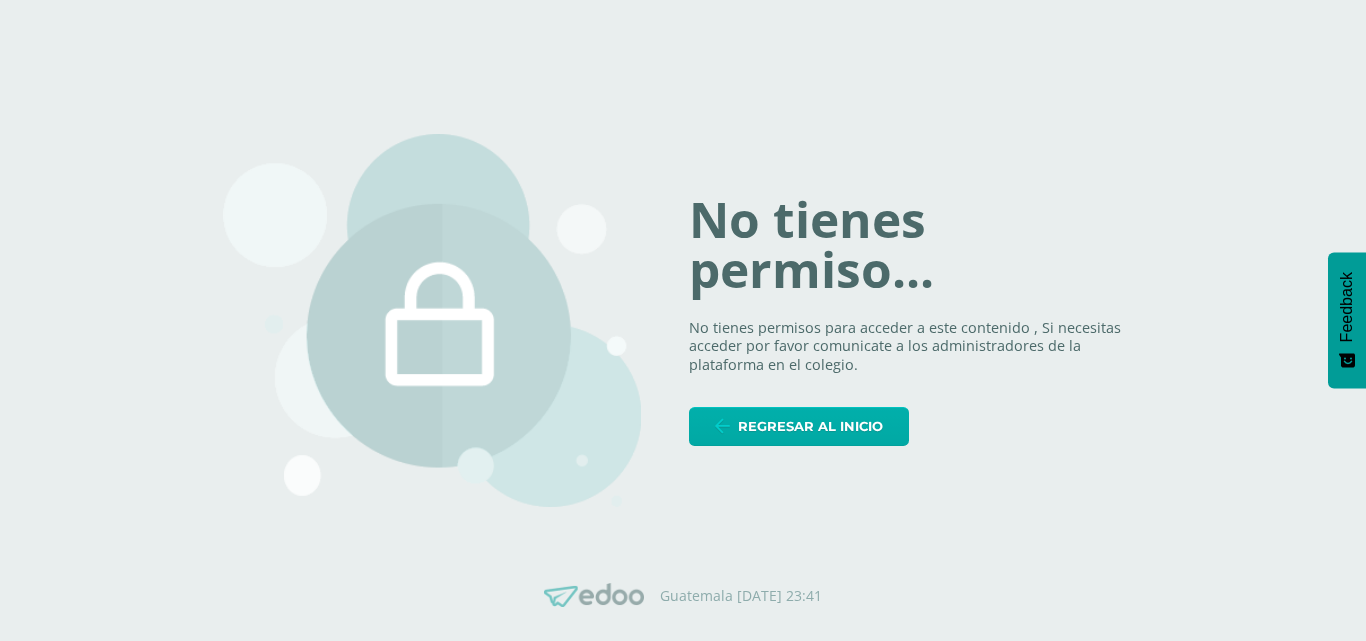 scroll, scrollTop: 0, scrollLeft: 0, axis: both 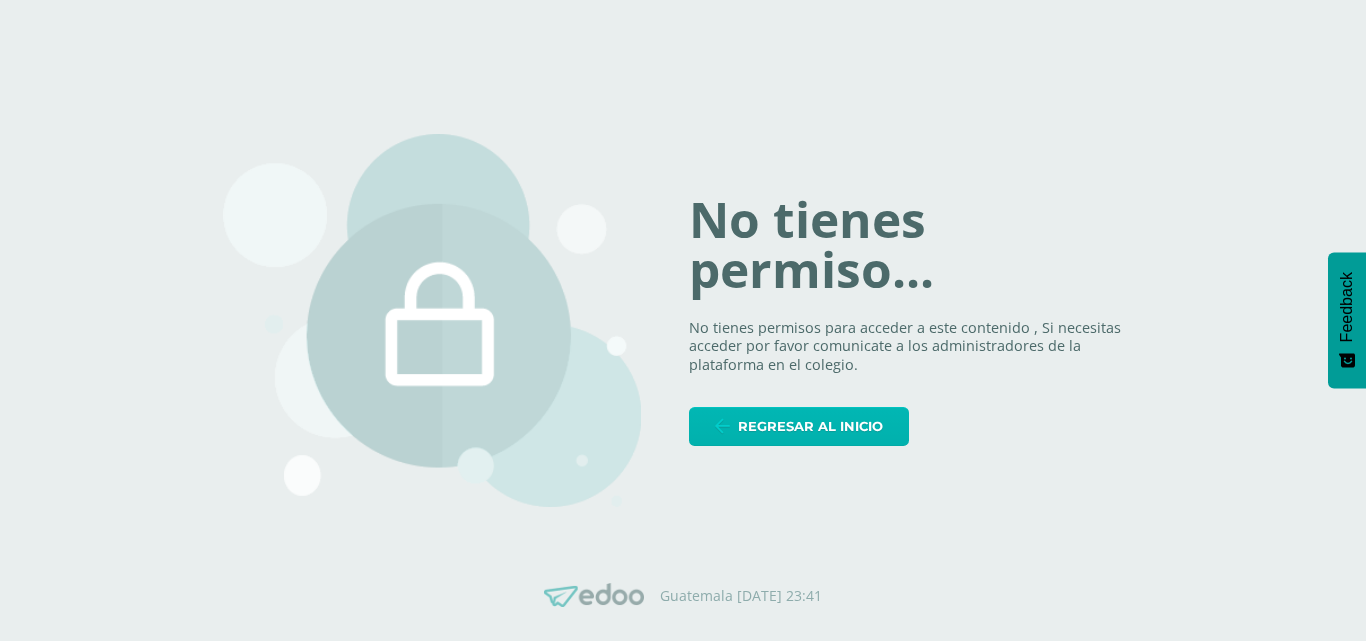click on "Regresar al inicio" at bounding box center [810, 426] 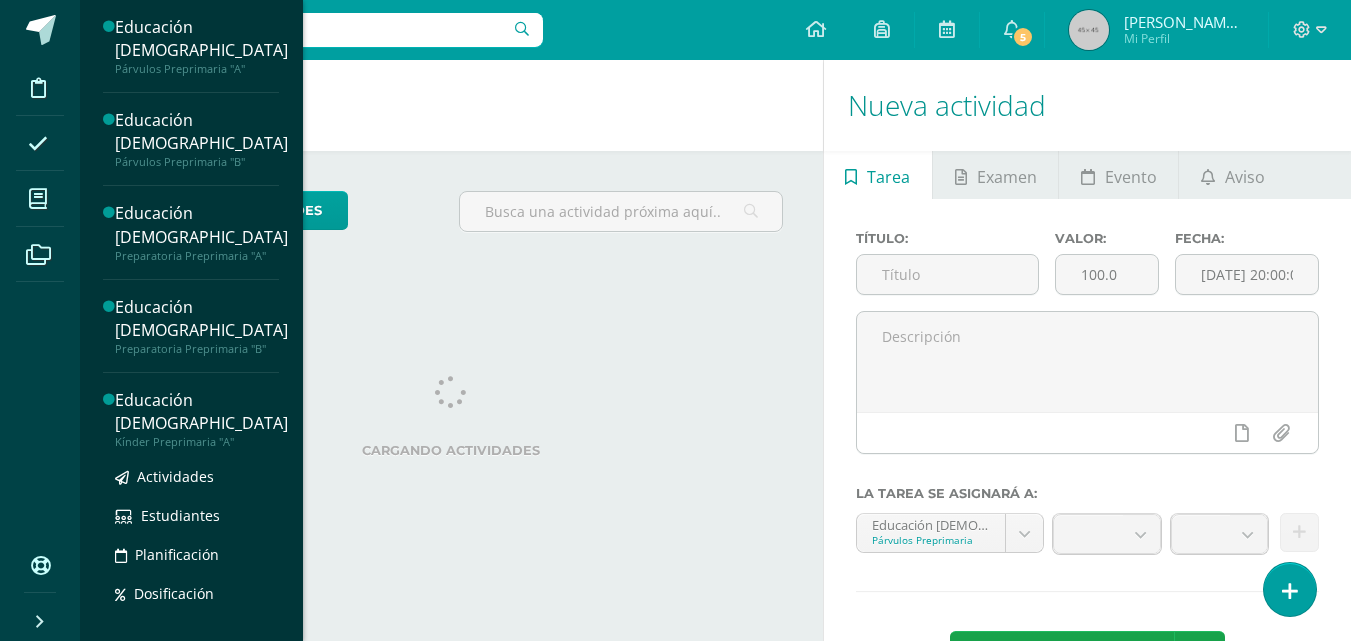 scroll, scrollTop: 0, scrollLeft: 0, axis: both 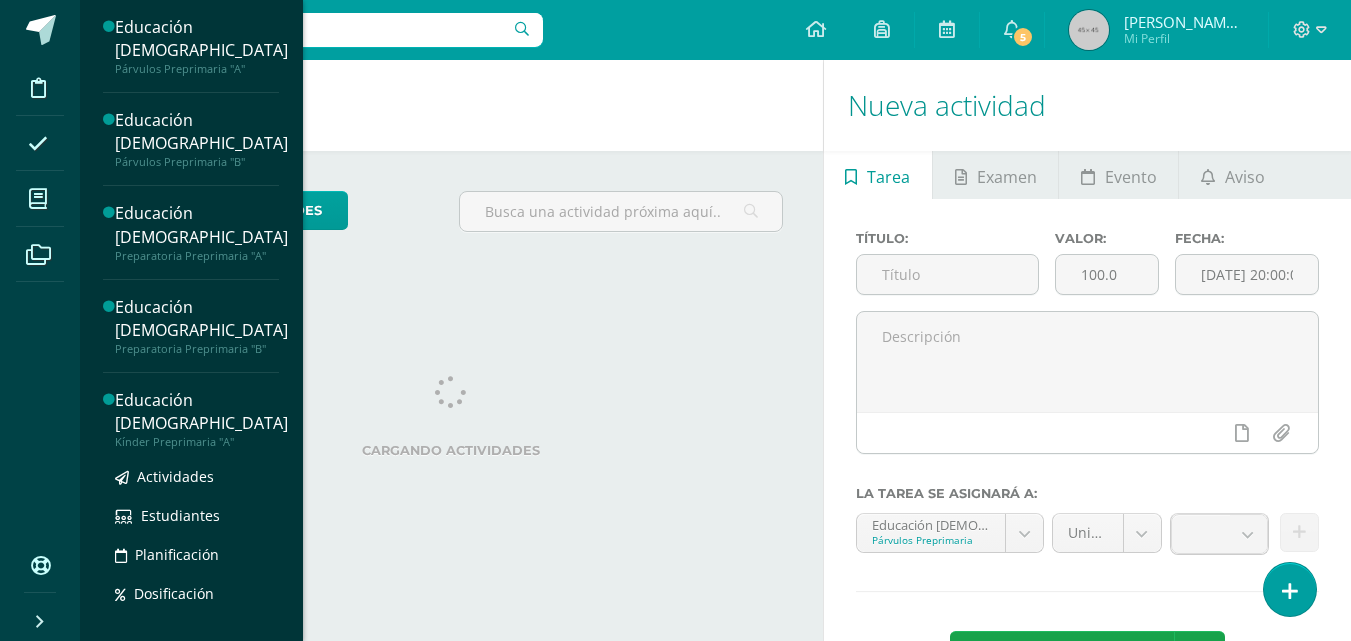 click on "Educación Cristiana" at bounding box center (201, 412) 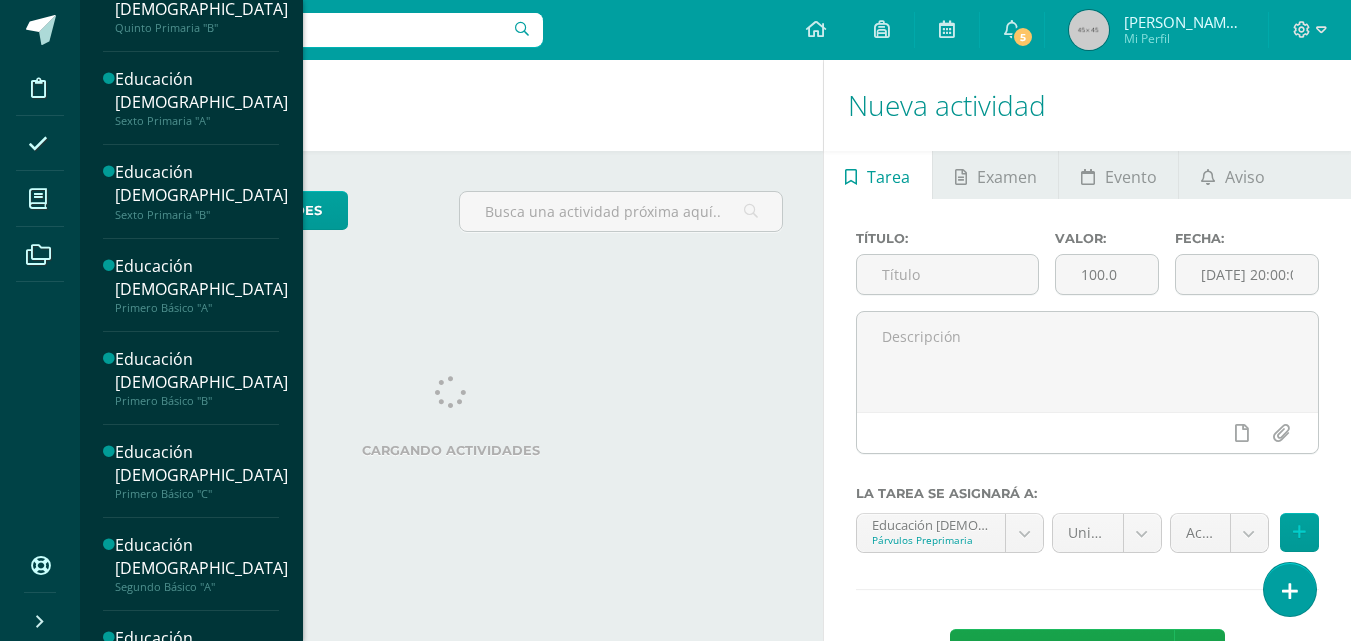 scroll, scrollTop: 1733, scrollLeft: 0, axis: vertical 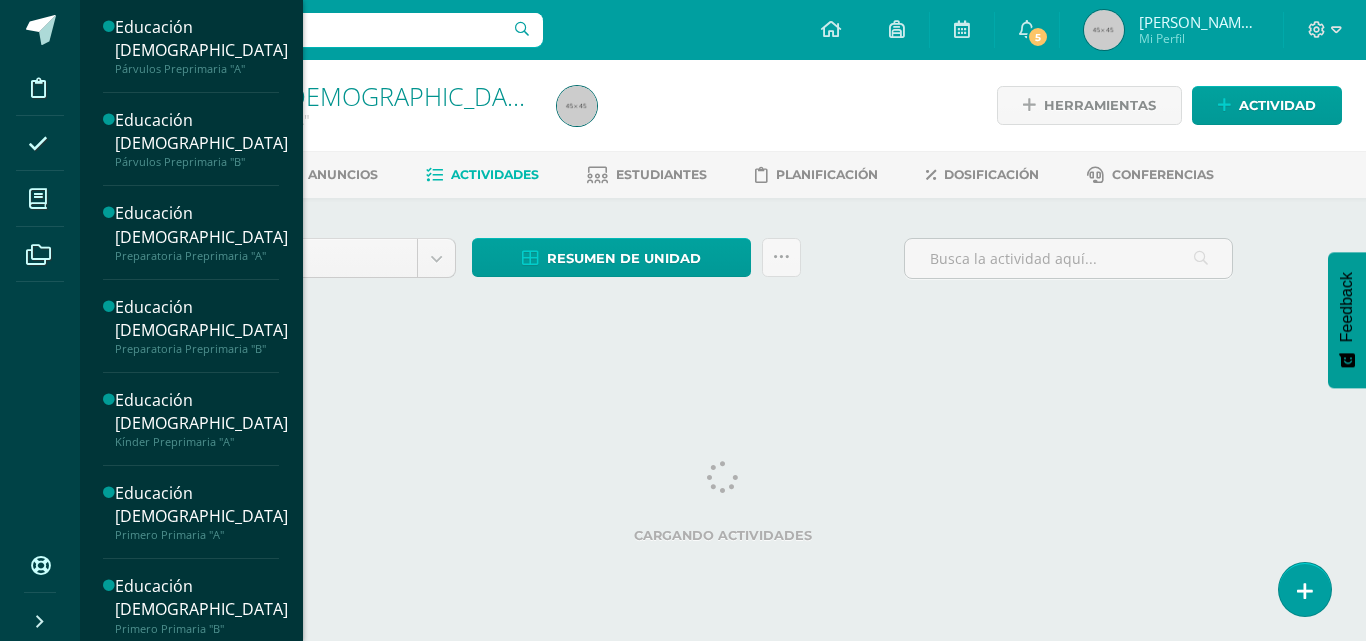 click on "Educación Cristiana
Párvulos
Preprimaria
"A"
Actividades Estudiantes Planificación Dosificación
Educación Cristiana
Párvulos
Preprimaria
"B"
Actividades Estudiantes Planificación Dosificación
Educación Cristiana
Preparatoria
Preprimaria
"A"
Actividades Estudiantes Planificación Dosificación
Educación Cristiana
Preparatoria
Preprimaria
"B"
Actividades Estudiantes Planificación Dosificación Actividades Estudiantes Planificación Dosificación" at bounding box center [191, 320] 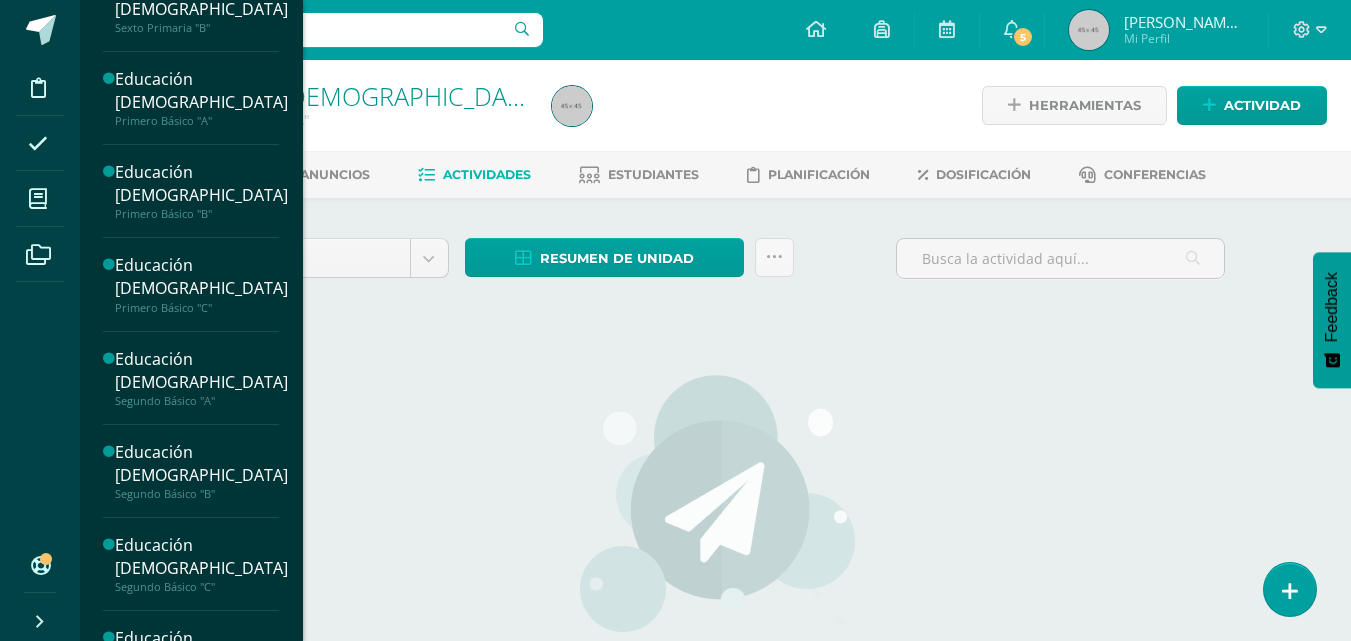 scroll, scrollTop: 1680, scrollLeft: 0, axis: vertical 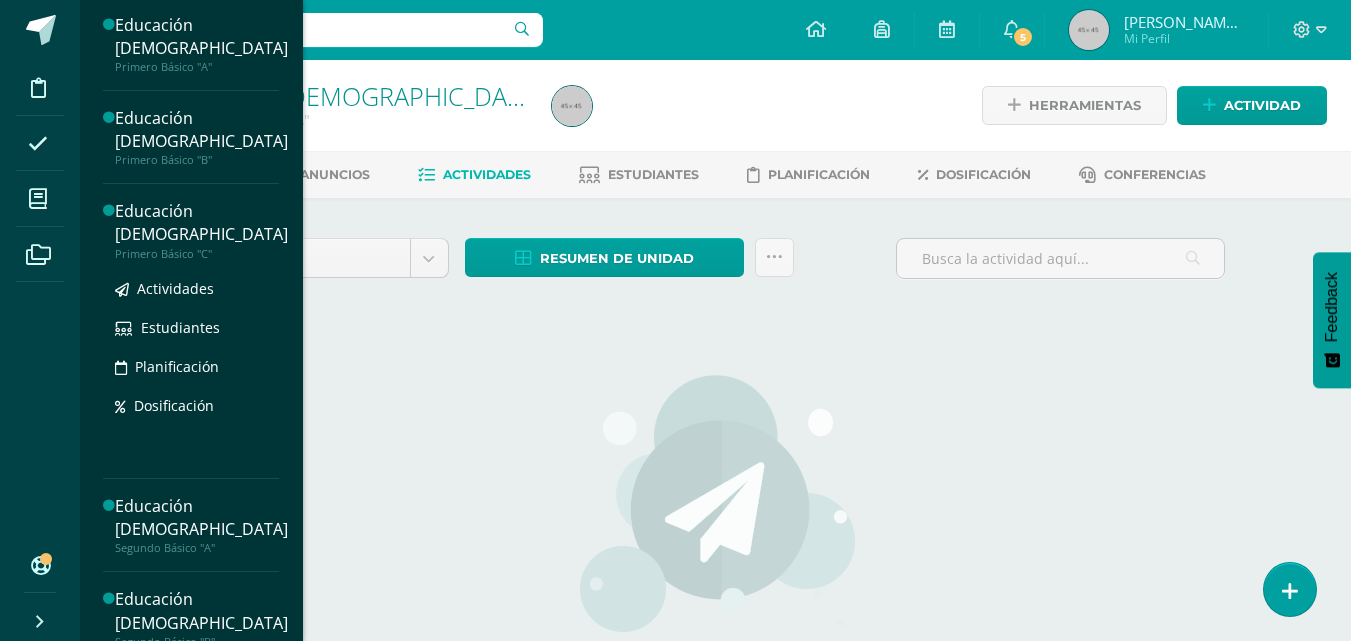 click on "Educación [DEMOGRAPHIC_DATA]" at bounding box center (201, 223) 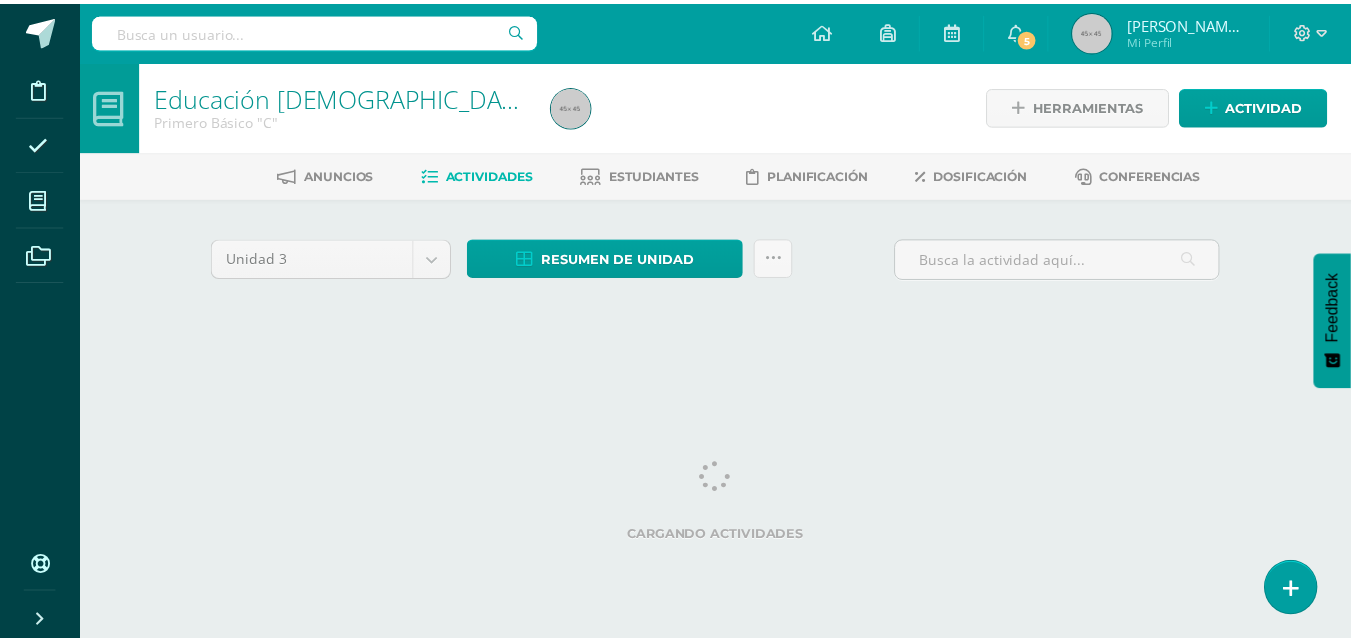 scroll, scrollTop: 0, scrollLeft: 0, axis: both 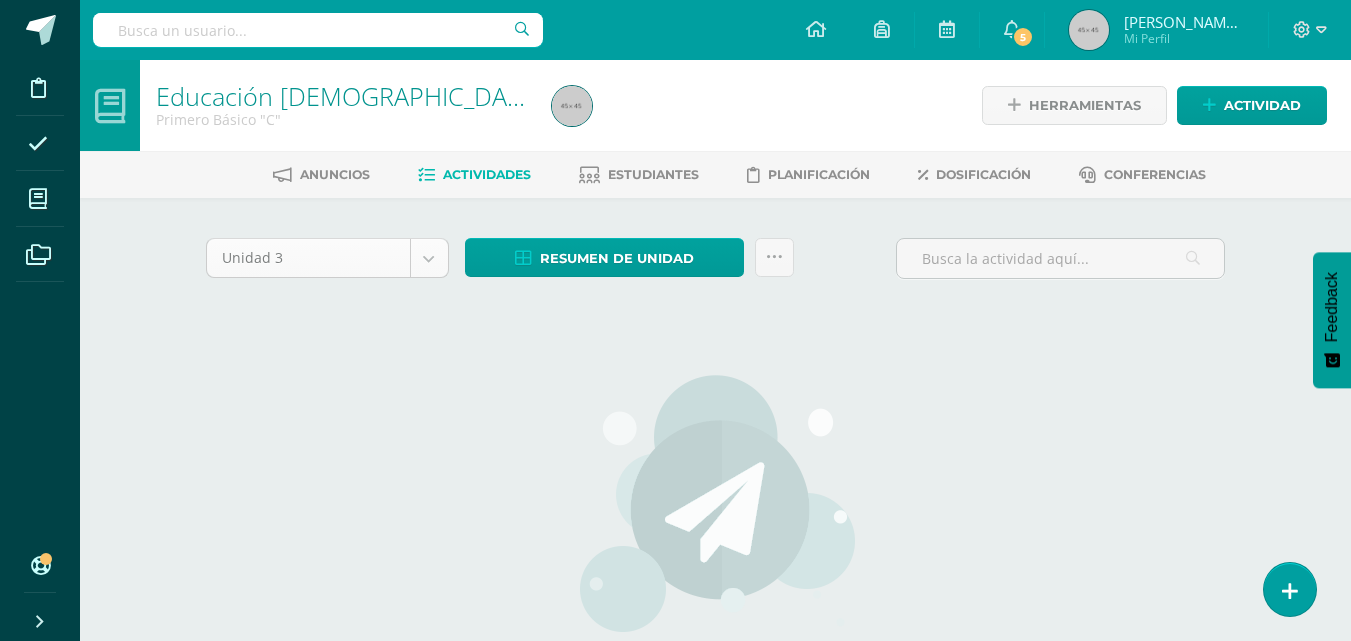 click on "Disciplina Asistencia Mis cursos Archivos Soporte
Centro de ayuda
Últimas actualizaciones
10+ Cerrar panel
Educación Cristiana
Párvulos
Preprimaria
"A"
Actividades Estudiantes Planificación Dosificación
Educación Cristiana
Párvulos
Preprimaria
"B"
Actividades Estudiantes Planificación Dosificación
Educación Cristiana
Preparatoria
Preprimaria
"A"
Actividades Estudiantes Planificación Dosificación
Educación Cristiana
Actividades Estudiantes Mi Perfil" at bounding box center (675, 429) 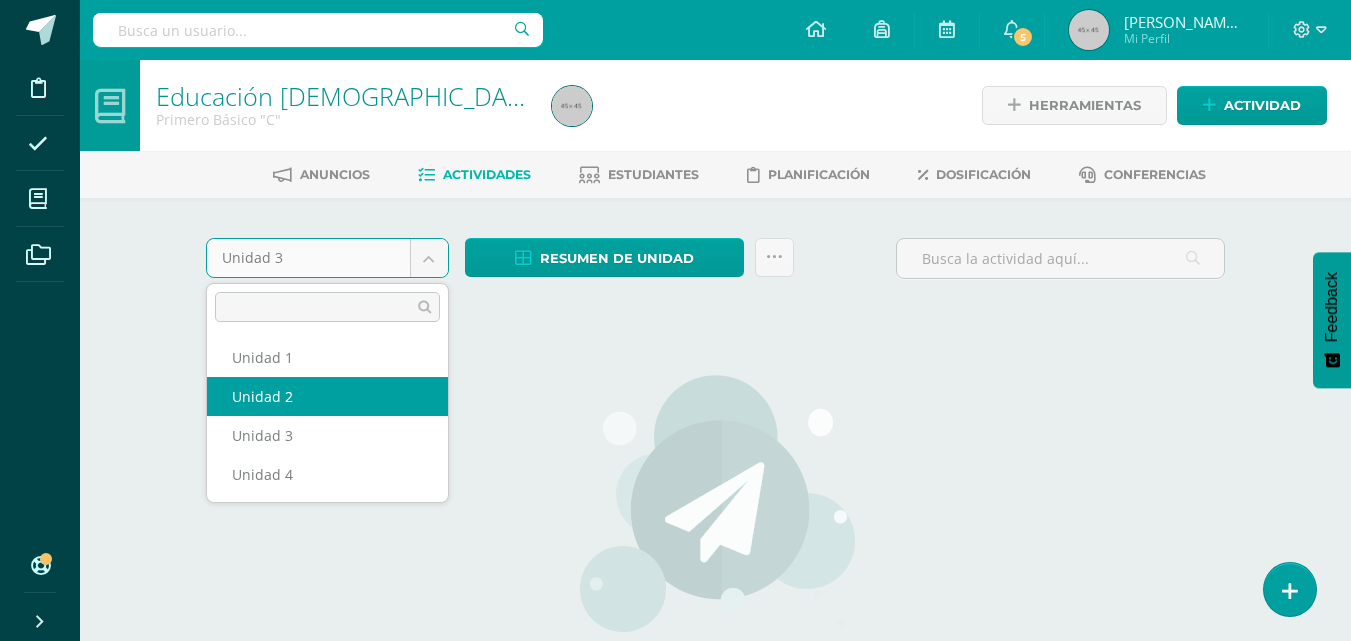 select on "Unidad 2" 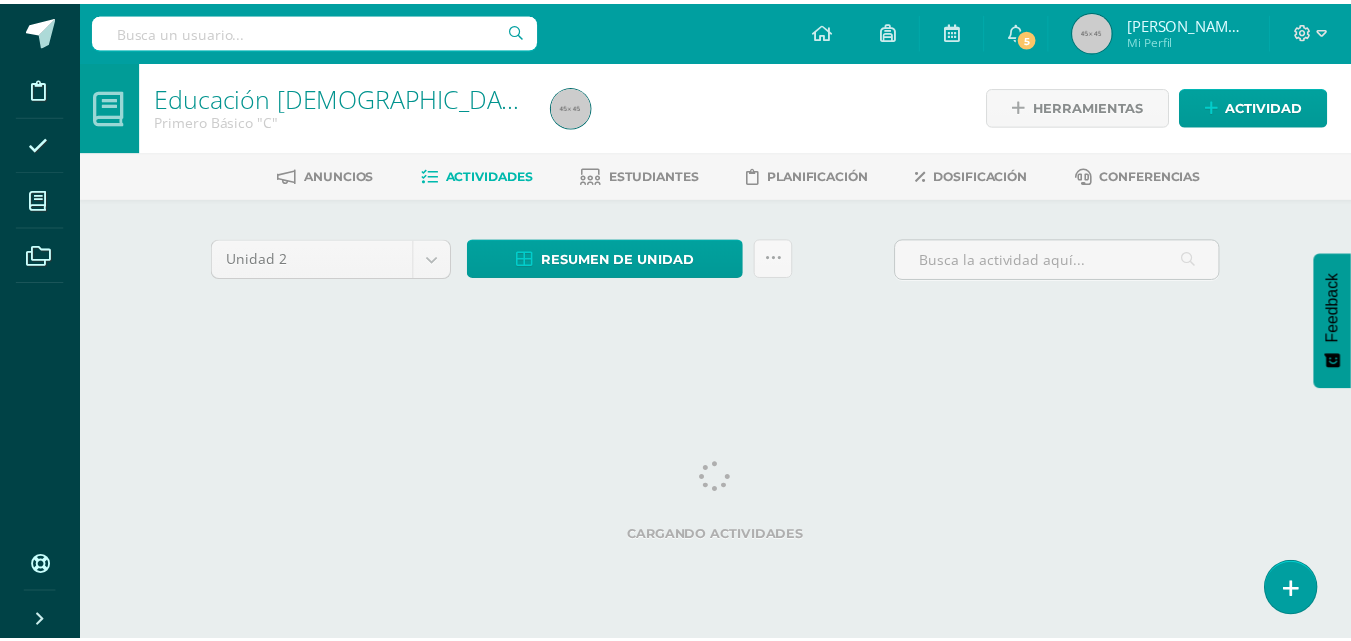scroll, scrollTop: 0, scrollLeft: 0, axis: both 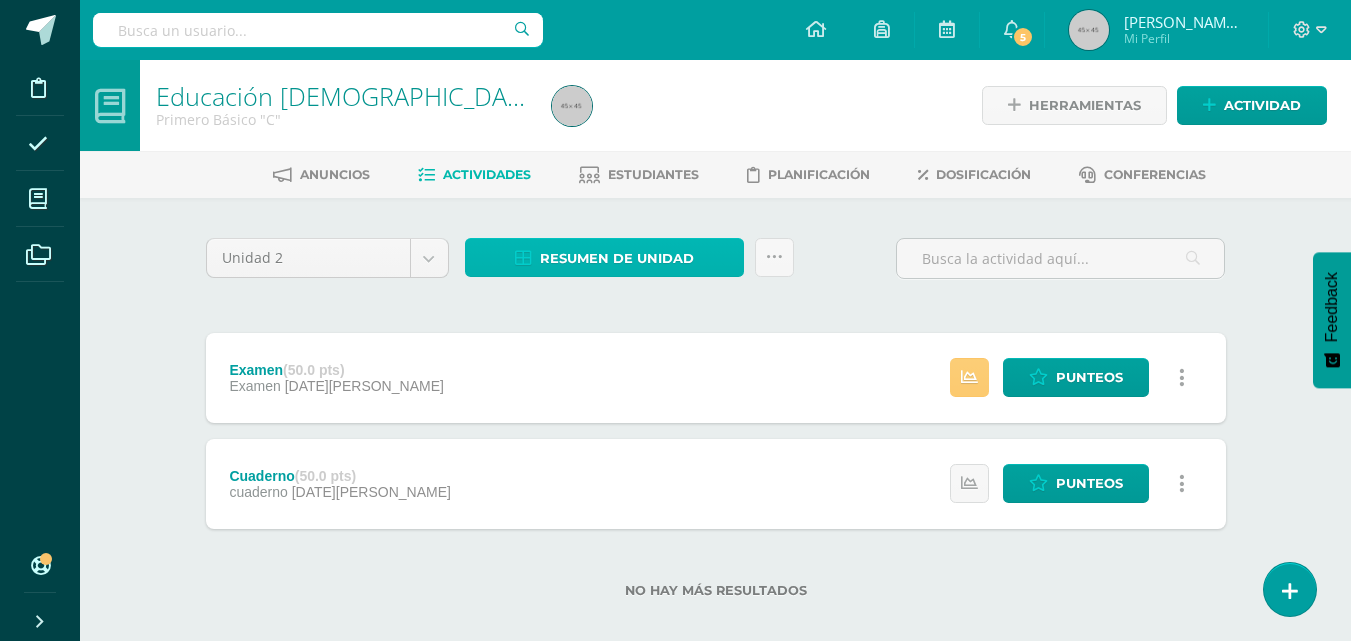 click on "Resumen de unidad" at bounding box center [617, 258] 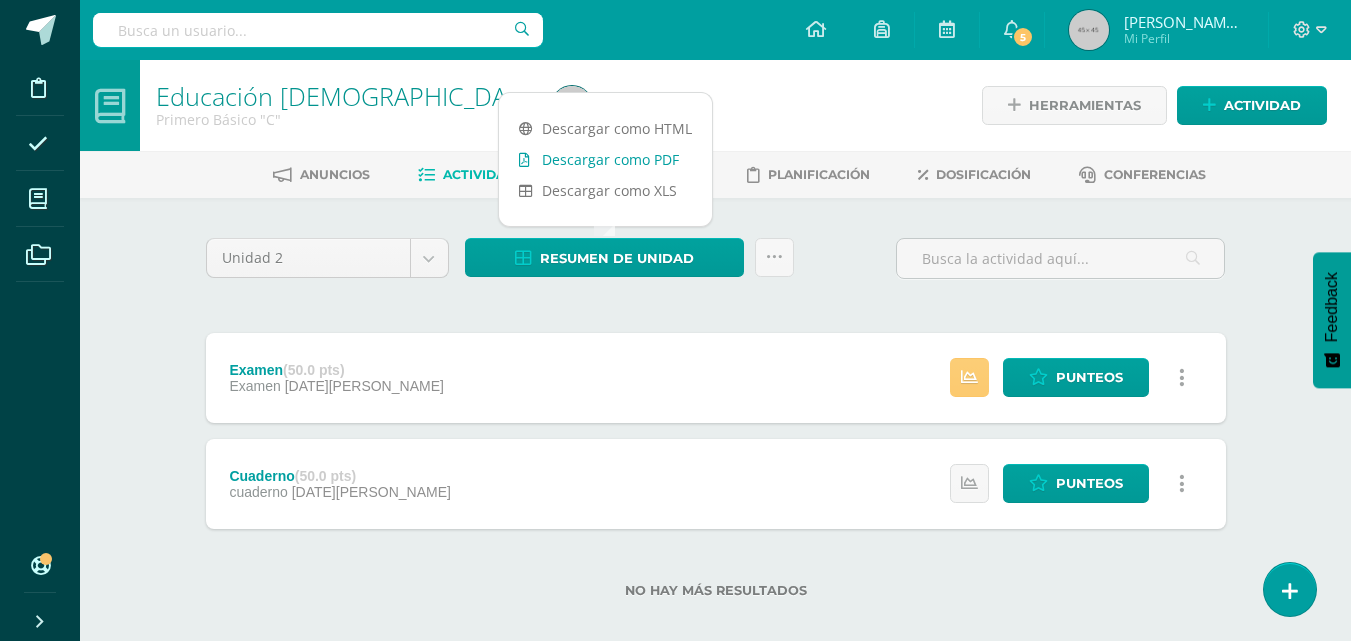 click on "Descargar como PDF" at bounding box center (605, 159) 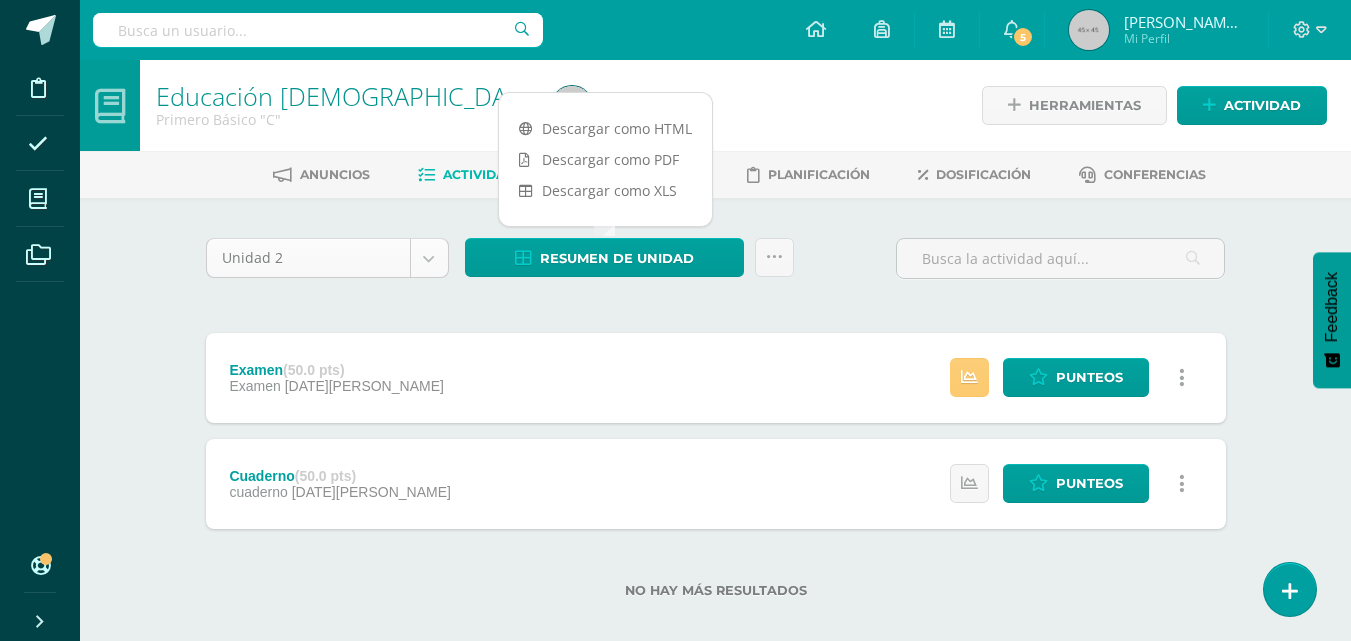 click on "Disciplina Asistencia Mis cursos Archivos Soporte
Centro de ayuda
Últimas actualizaciones
10+ Cerrar panel
Educación [DEMOGRAPHIC_DATA]
Párvulos
Preprimaria
"A"
Actividades Estudiantes Planificación Dosificación
Educación [DEMOGRAPHIC_DATA]
Párvulos
Preprimaria
"B"
Actividades Estudiantes Planificación Dosificación
Educación [DEMOGRAPHIC_DATA]
Preparatoria
Preprimaria
"A"
Actividades Estudiantes Planificación Dosificación
Educación [DEMOGRAPHIC_DATA]
Actividades Estudiantes Mi Perfil" at bounding box center (675, 331) 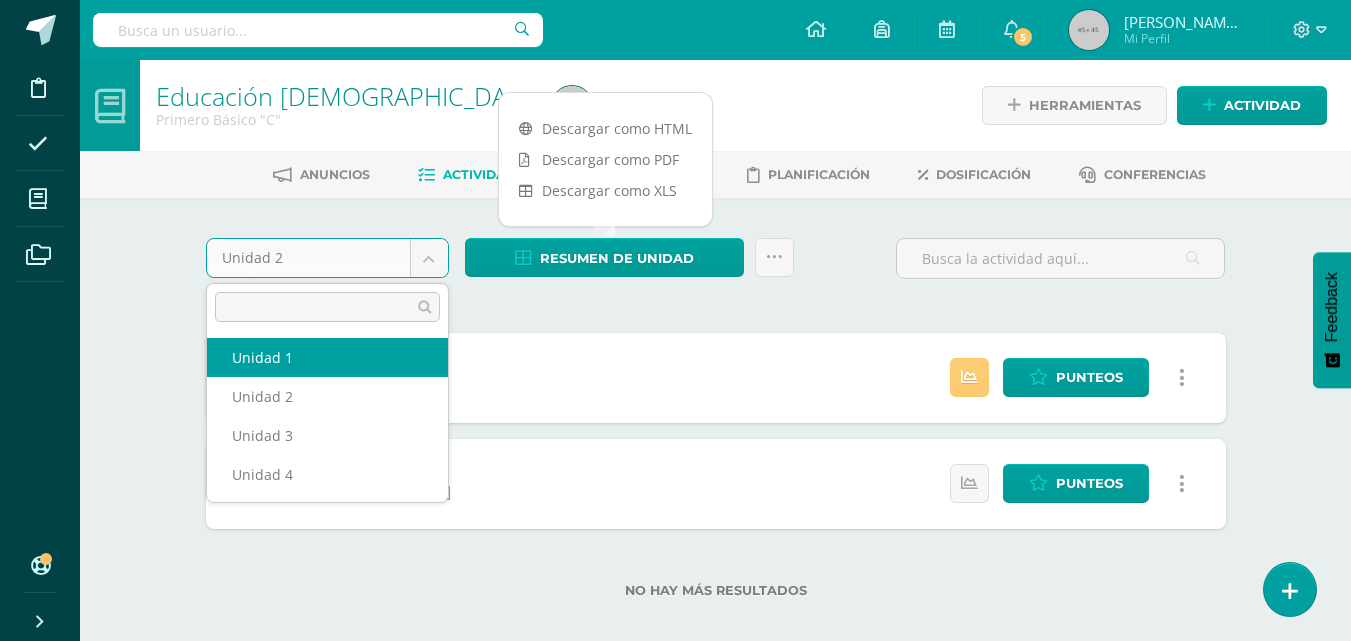 select on "Unidad 1" 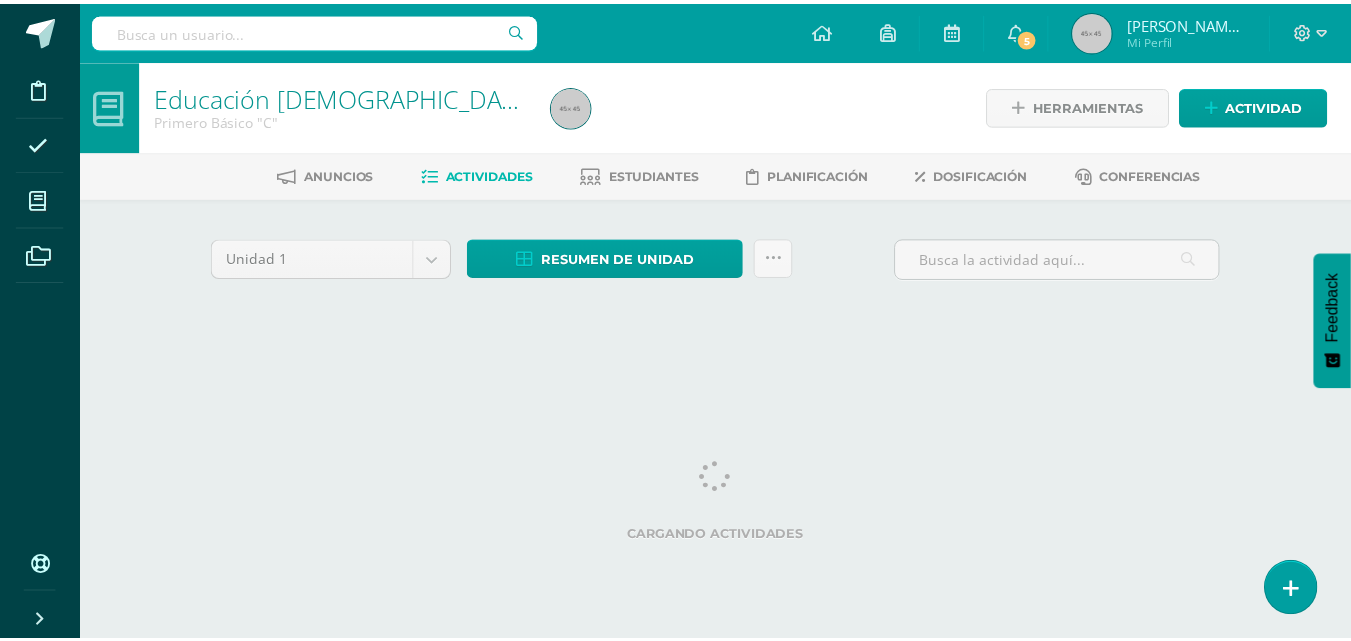 scroll, scrollTop: 0, scrollLeft: 0, axis: both 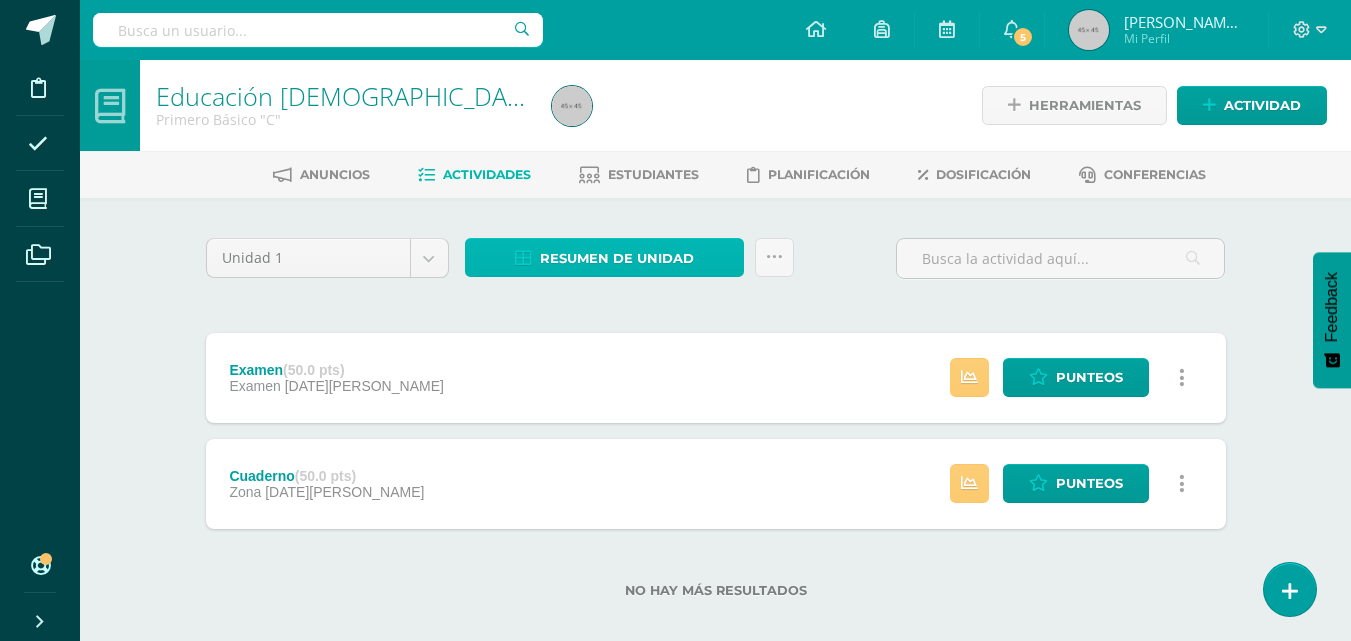 click on "Resumen de unidad" at bounding box center [617, 258] 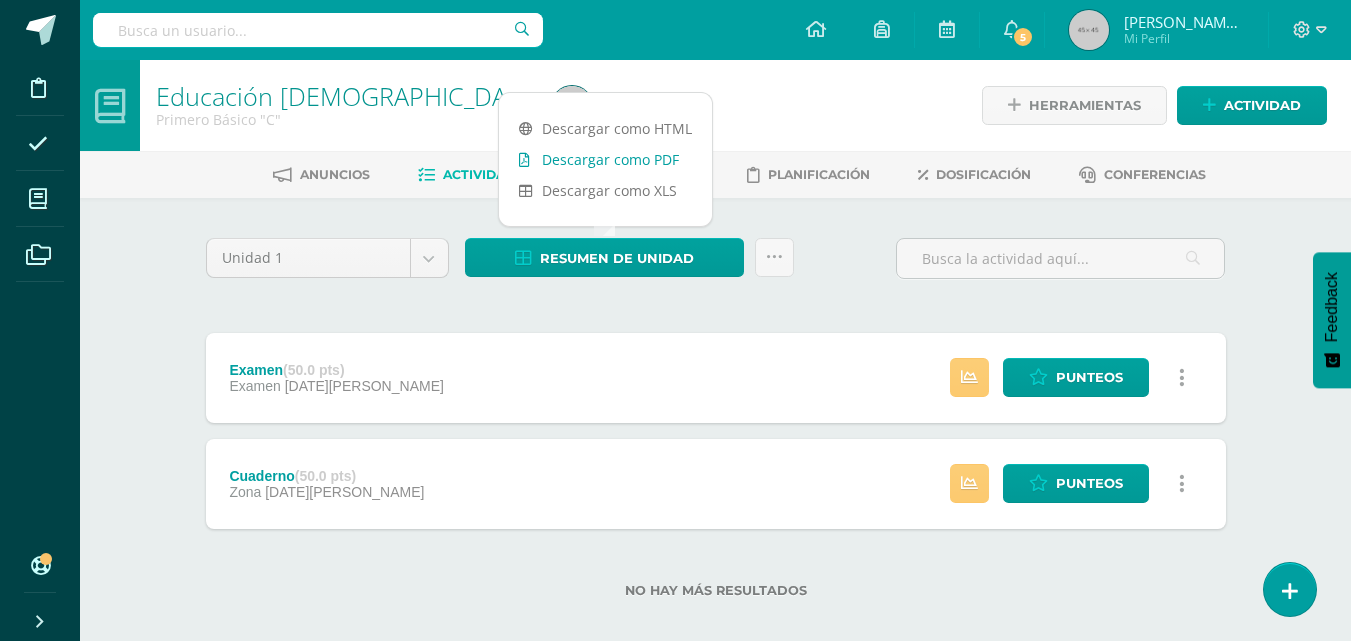click on "Descargar como PDF" at bounding box center (605, 159) 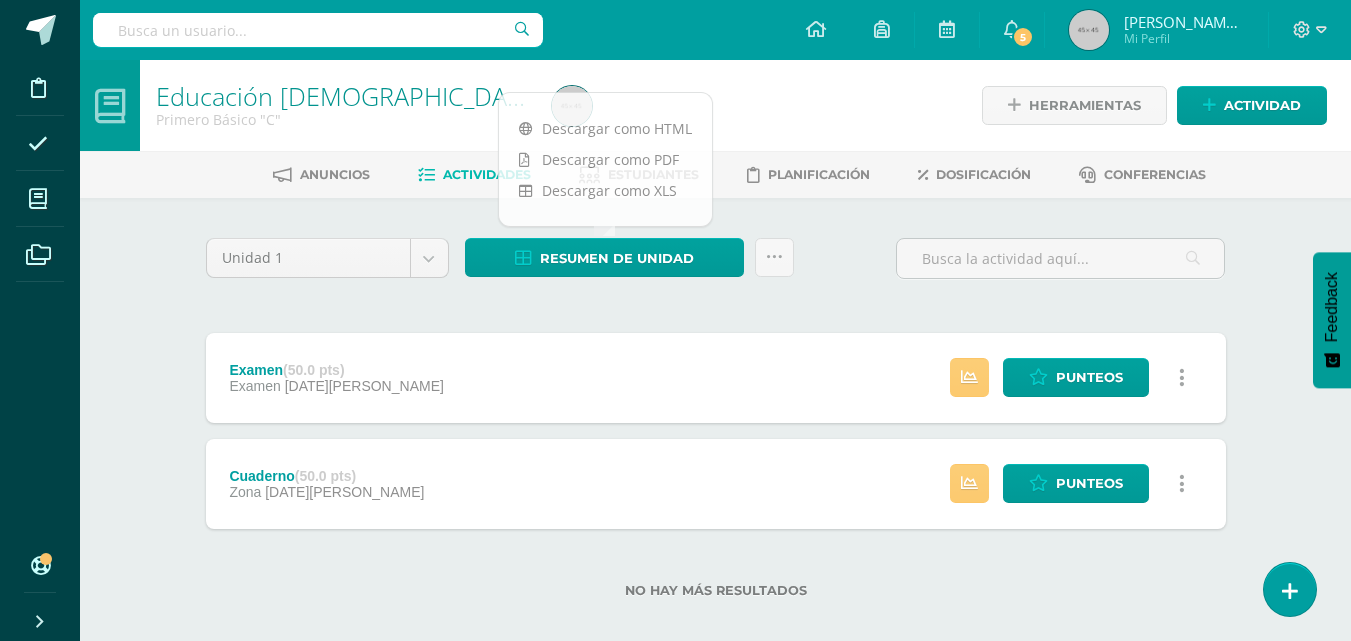 click on "Unidad 1                             Unidad 1 Unidad 2 Unidad 3 Unidad 4 Resumen de unidad
Enviar punteos a revision
Historial de actividad
¿Estás seguro que deseas  Enviar a revisión  las notas de este curso?
Esta acción  enviará una notificación a tu supervisor y no podrás eliminar o cambiar tus notas.  Esta acción no podrá ser revertida a menos que se te conceda permiso
Cancelar
Enviar a revisión
Creación  y  Calificación   en masa.
Para poder crear actividades y calificar las mismas
deberás subir
un archivo Excel
en el cual incluyas las
Si deseas actualizar las notas de una actividad previamente creada
1 4" at bounding box center [716, 430] 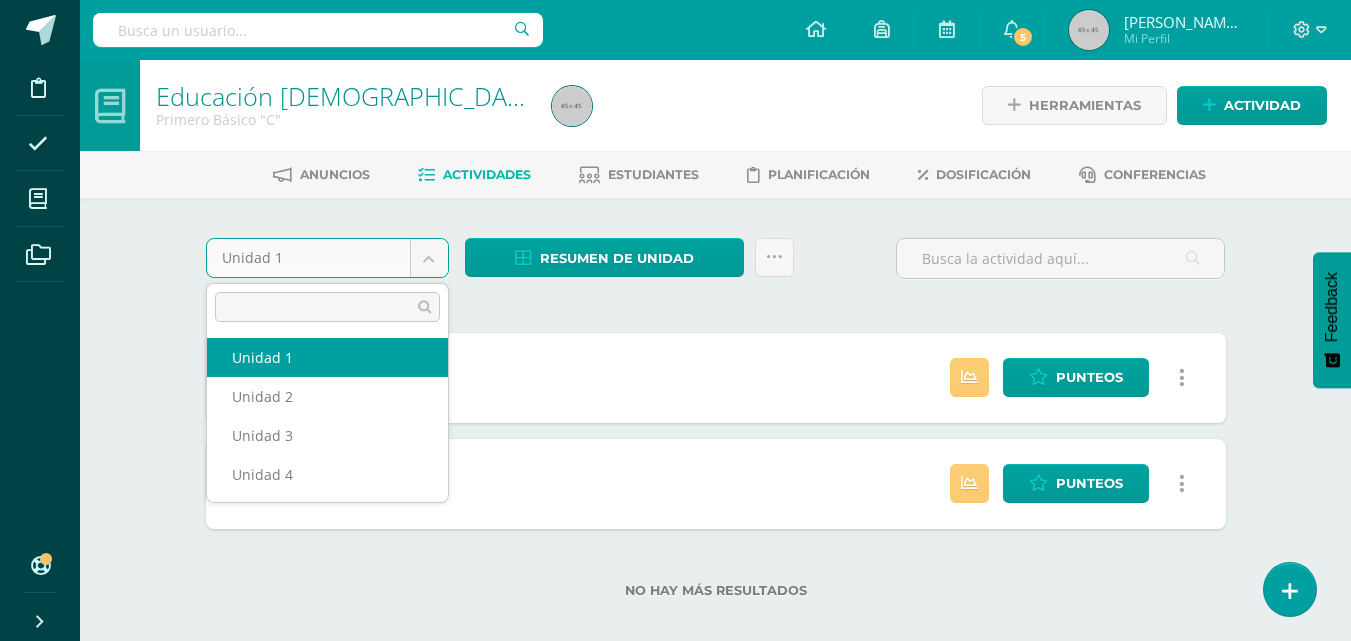 click on "Disciplina Asistencia Mis cursos Archivos Soporte
Centro de ayuda
Últimas actualizaciones
10+ Cerrar panel
Educación [DEMOGRAPHIC_DATA]
Párvulos
Preprimaria
"A"
Actividades Estudiantes Planificación Dosificación
Educación [DEMOGRAPHIC_DATA]
Párvulos
Preprimaria
"B"
Actividades Estudiantes Planificación Dosificación
Educación [DEMOGRAPHIC_DATA]
Preparatoria
Preprimaria
"A"
Actividades Estudiantes Planificación Dosificación
Educación [DEMOGRAPHIC_DATA]
Actividades Estudiantes Mi Perfil" at bounding box center (675, 331) 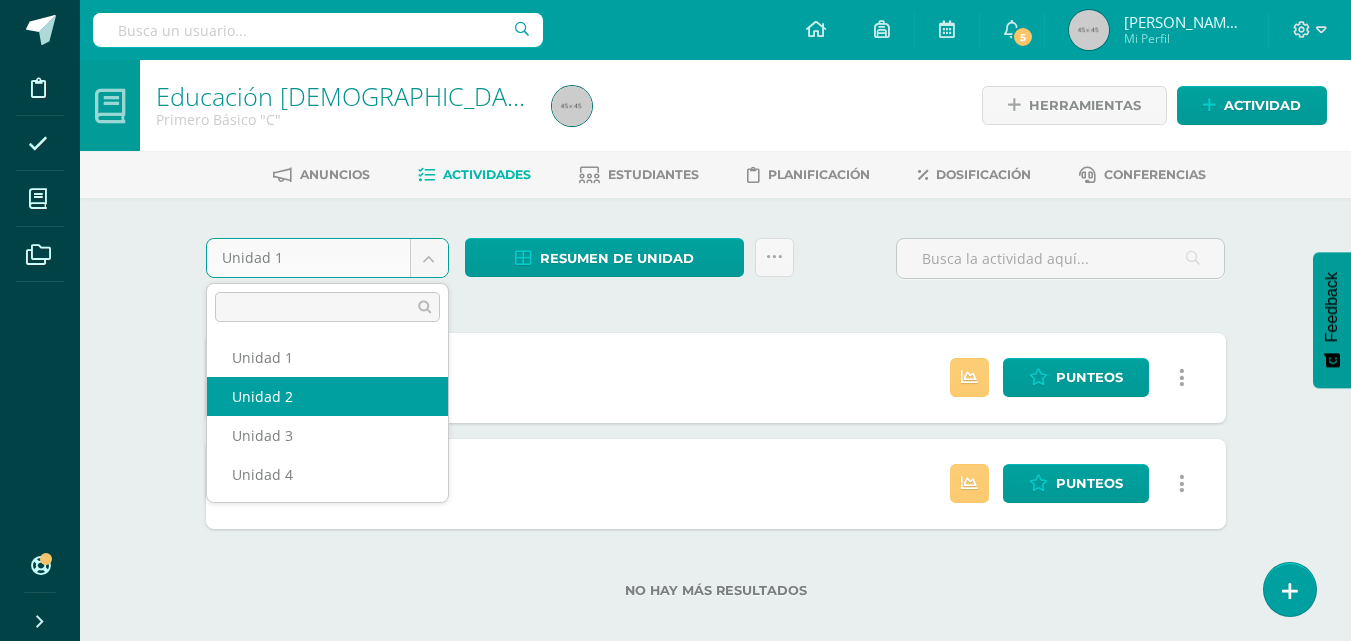select on "Unidad 2" 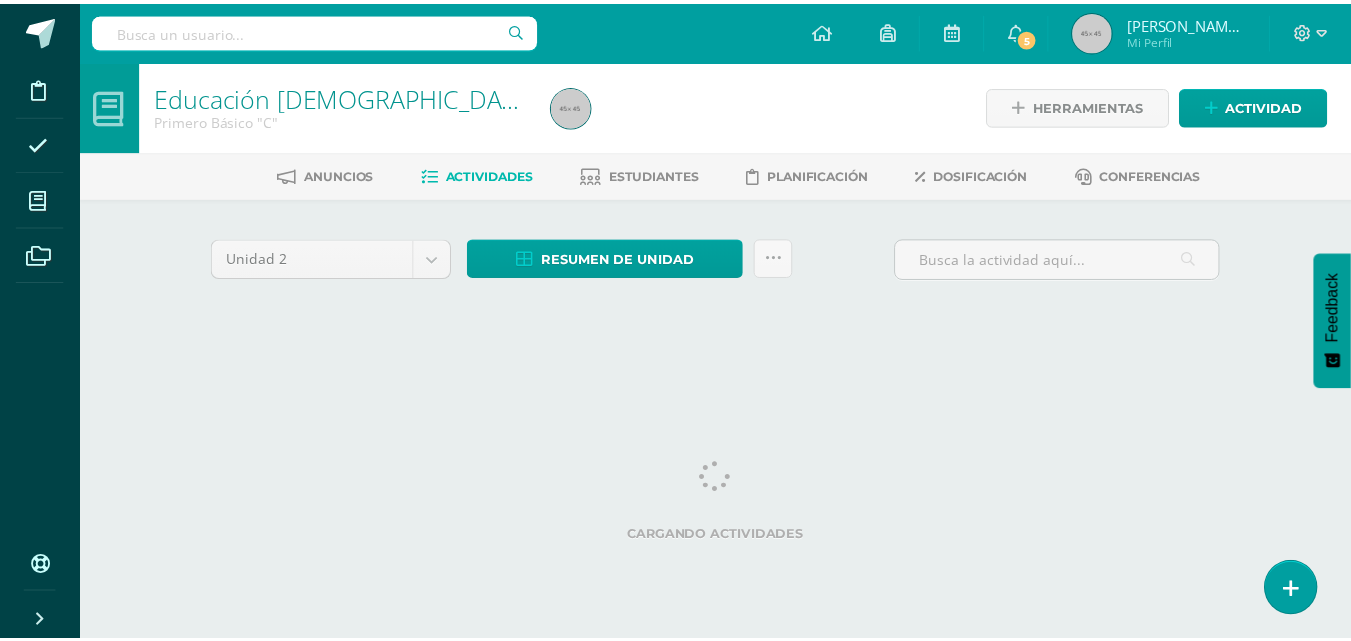 scroll, scrollTop: 0, scrollLeft: 0, axis: both 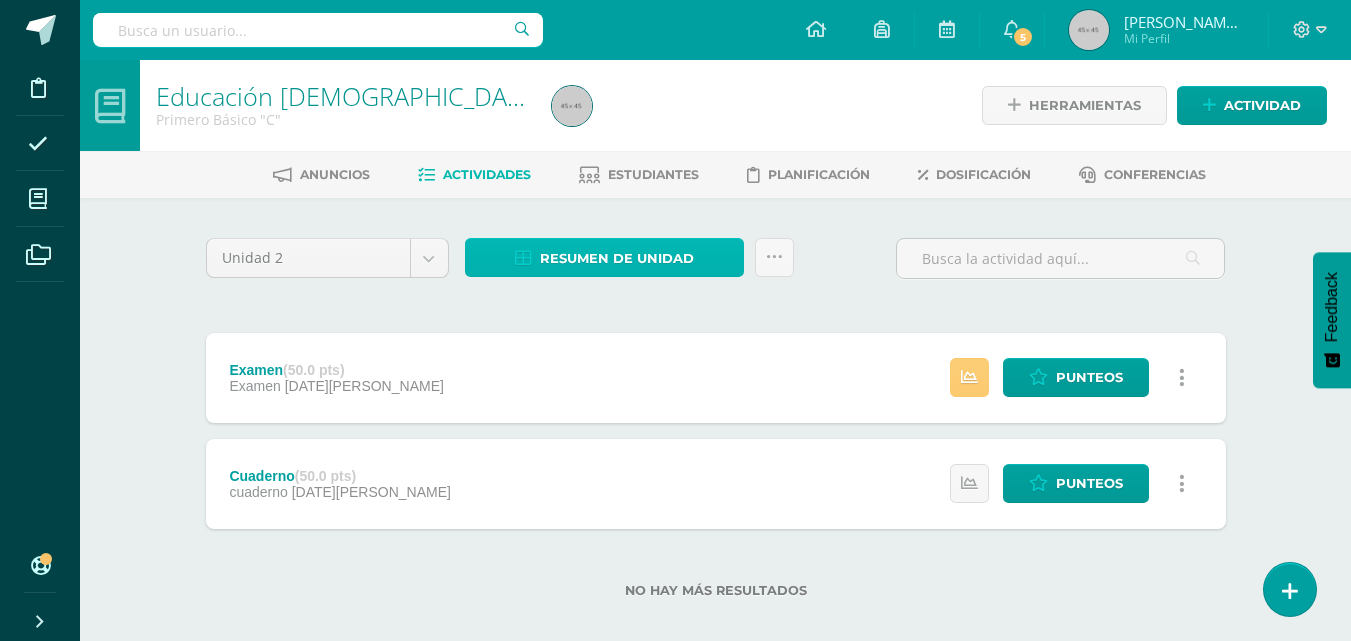 click on "Resumen de unidad" at bounding box center (617, 258) 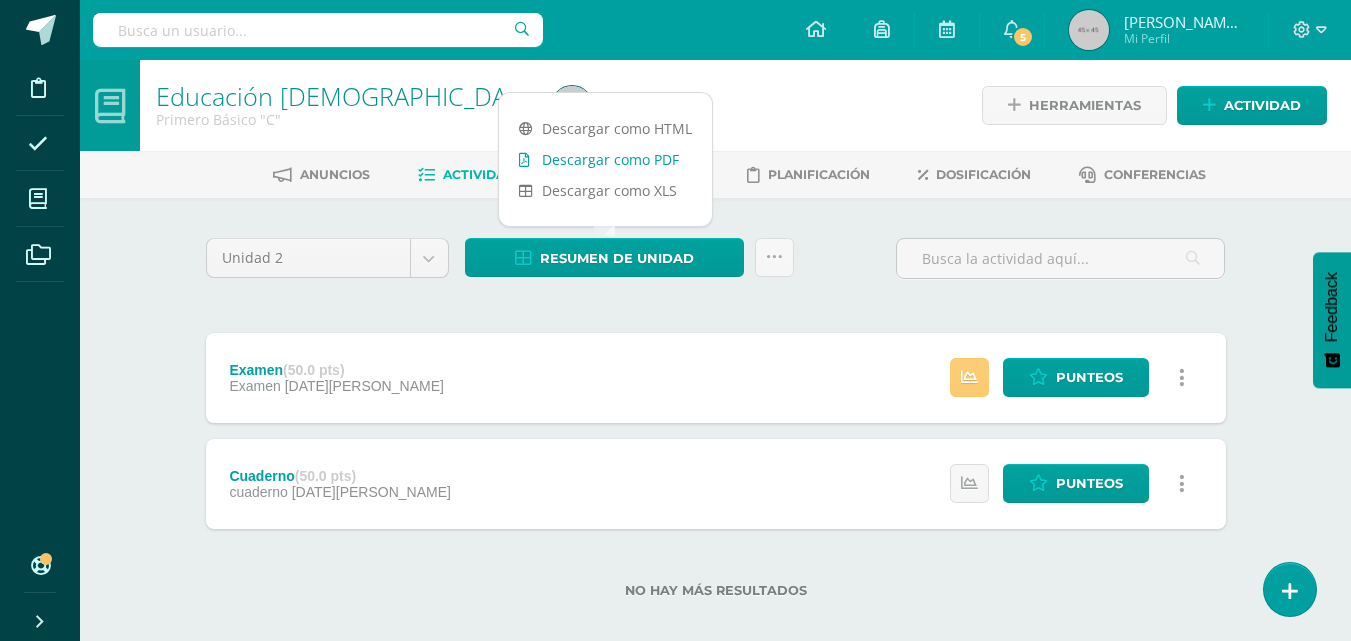click on "Descargar como PDF" at bounding box center [605, 159] 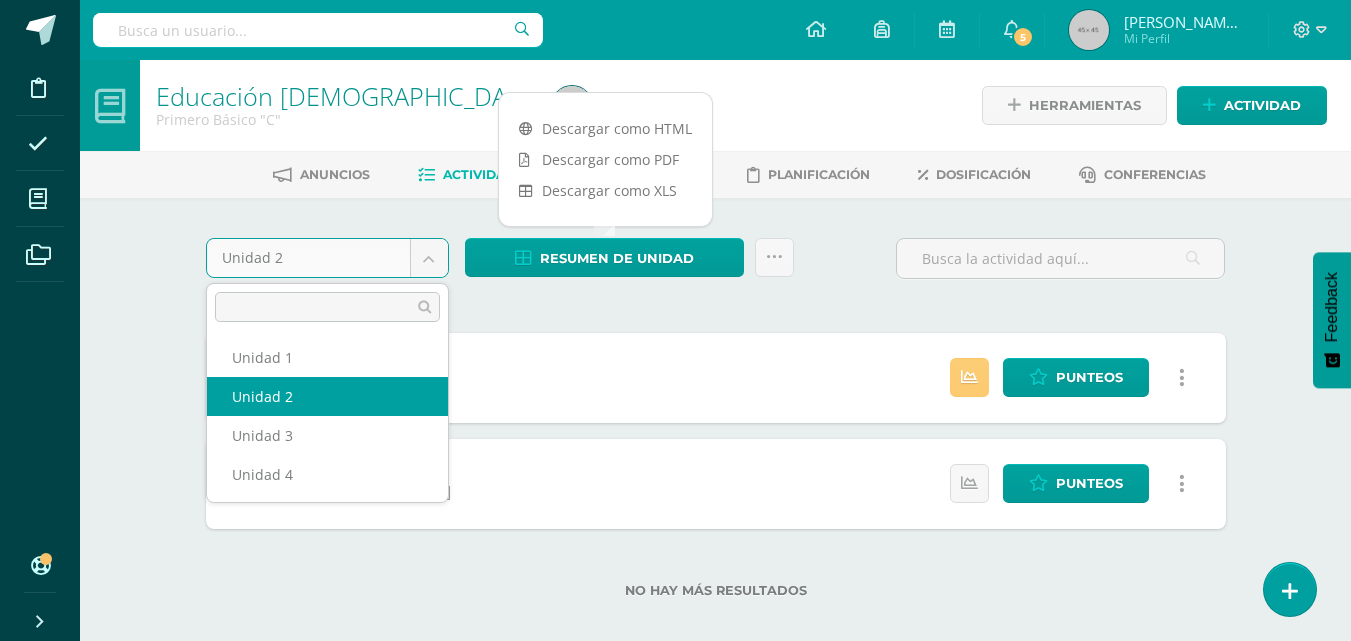 click on "Disciplina Asistencia Mis cursos Archivos Soporte
Centro de ayuda
Últimas actualizaciones
10+ Cerrar panel
Educación Cristiana
Párvulos
Preprimaria
"A"
Actividades Estudiantes Planificación Dosificación
Educación Cristiana
Párvulos
Preprimaria
"B"
Actividades Estudiantes Planificación Dosificación
Educación Cristiana
Preparatoria
Preprimaria
"A"
Actividades Estudiantes Planificación Dosificación
Educación Cristiana
Actividades Estudiantes Mi Perfil" at bounding box center [675, 331] 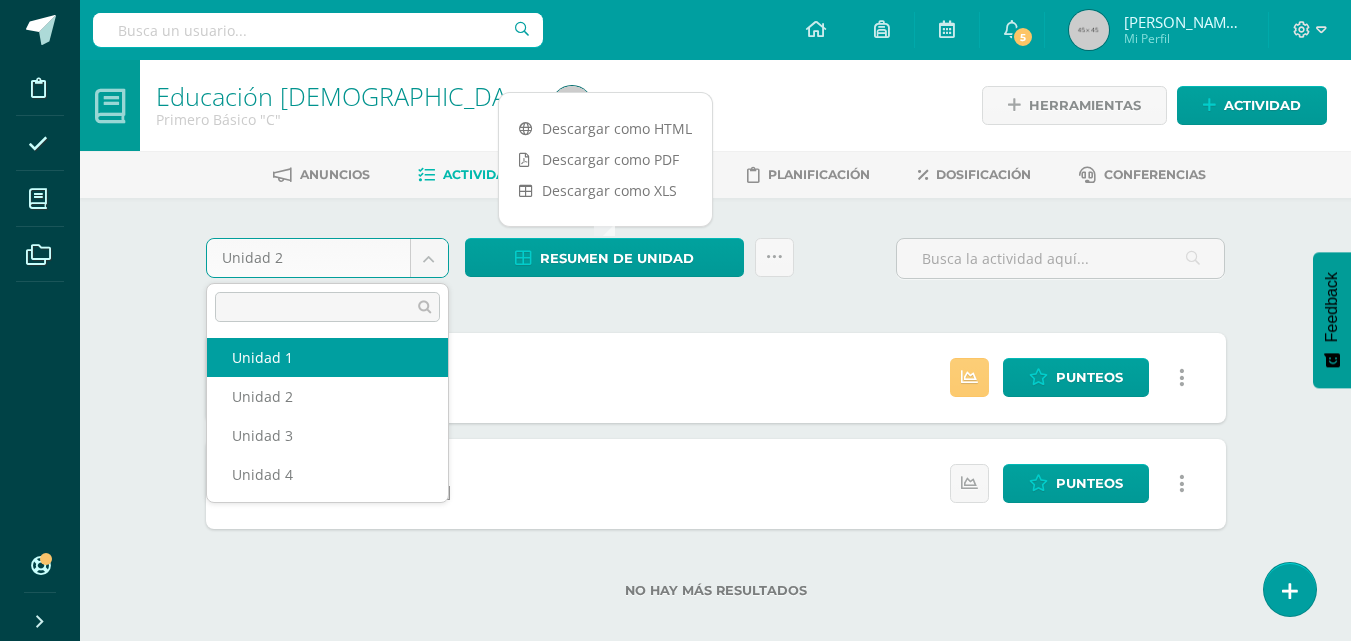 select on "Unidad 1" 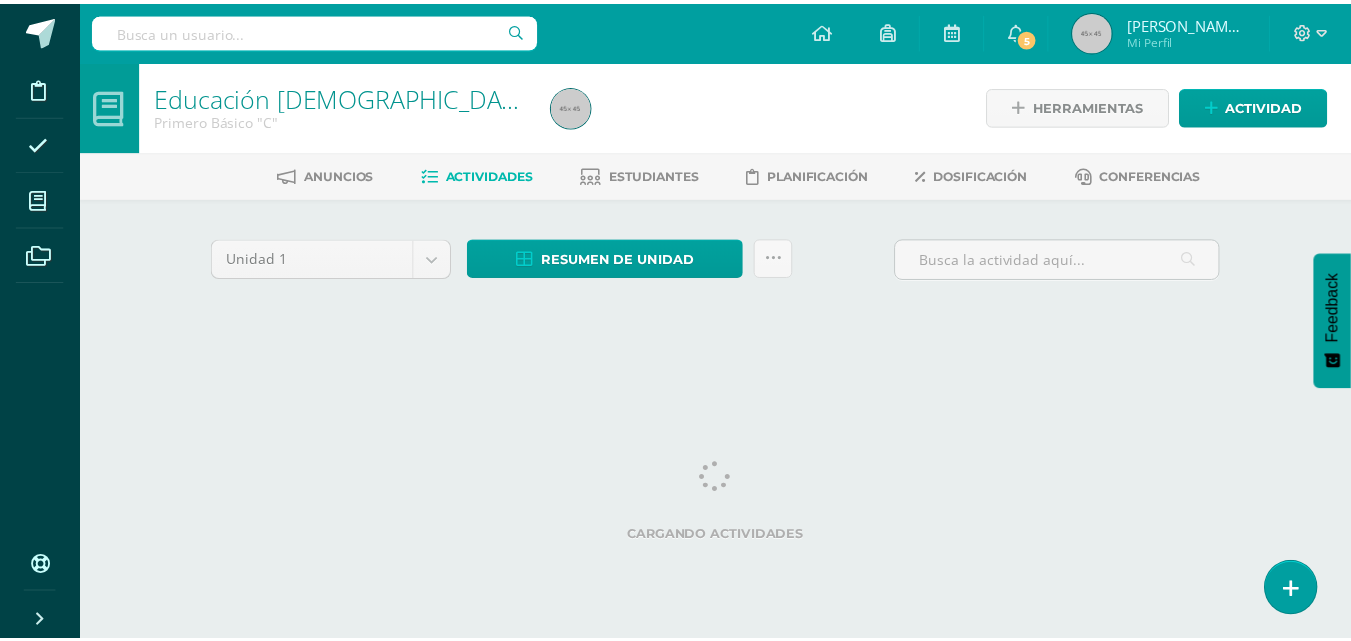 scroll, scrollTop: 0, scrollLeft: 0, axis: both 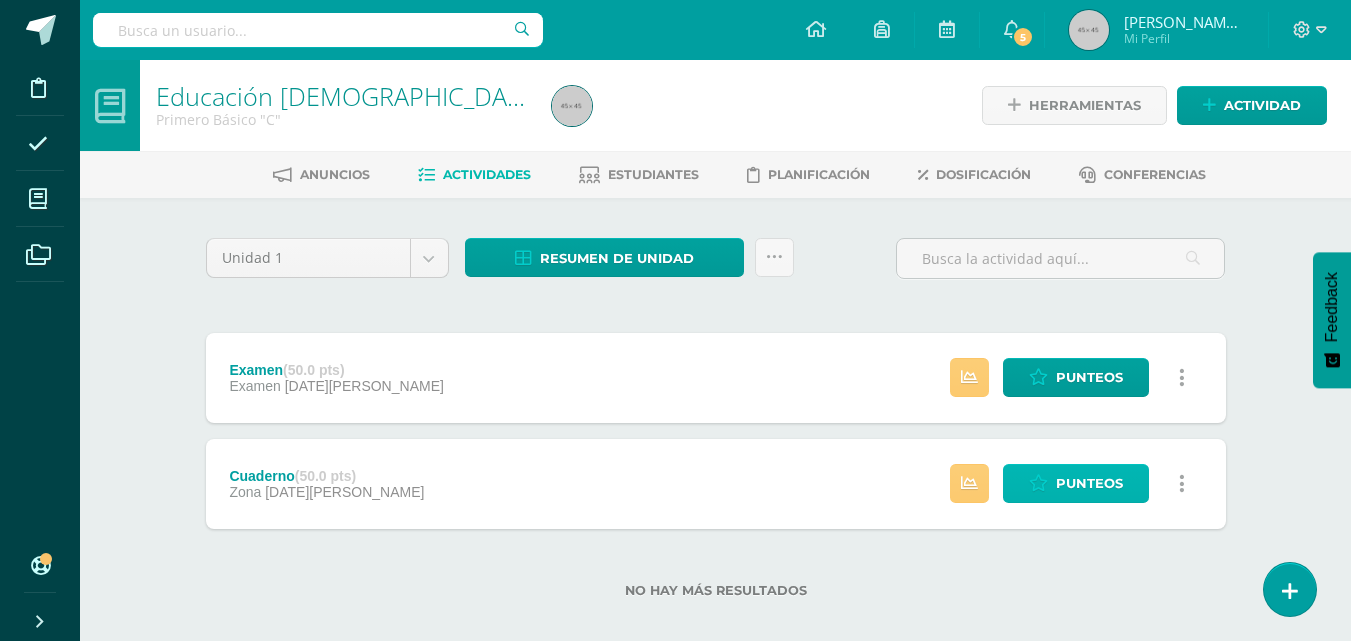 click on "Punteos" at bounding box center (1089, 483) 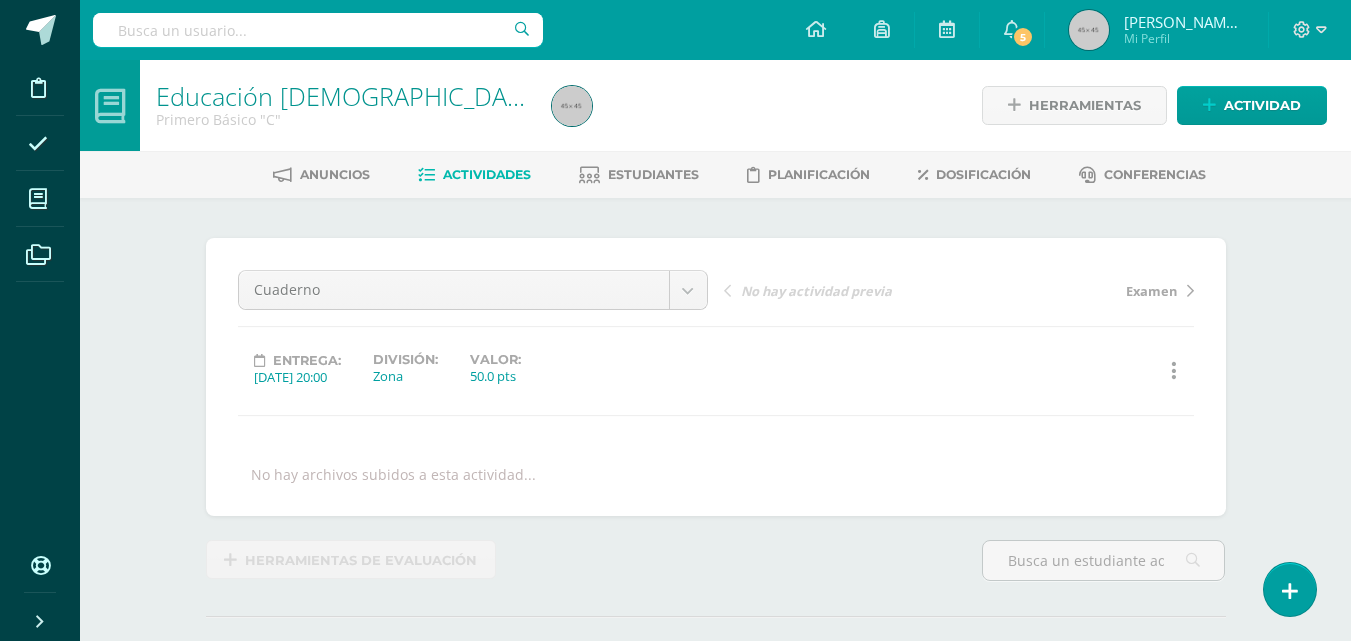 scroll, scrollTop: 0, scrollLeft: 0, axis: both 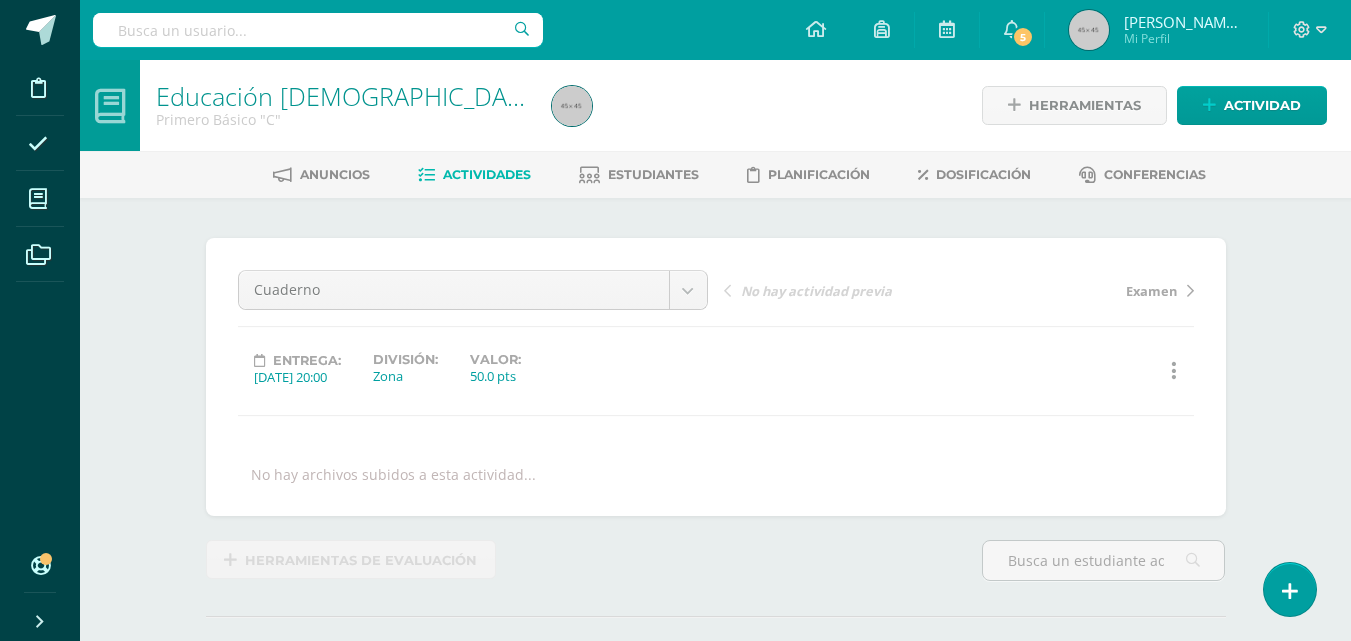 click on "¿Estás seguro que quieres  eliminar  esta actividad?
Esto borrará la actividad y cualquier nota que hayas registrado
permanentemente. Esta acción no se puede revertir. Cancelar Eliminar
Administración de escalas de valoración
escala de valoración
Aún no has creado una escala de valoración.
Cancelar Agregar nueva escala de valoración: Agrega una división a la escala de valoración  (ej. Ortografía, redacción, trabajo en equipo, etc.)
Agregar
Cancelar Crear escala de valoración
Agrega listas de cotejo
Mostrar todos                             Mostrar todos Mis listas Generales Comunicación y Lenguaje Matemática Ciencia Estudios Sociales Arte Ejemplo" at bounding box center (716, 485) 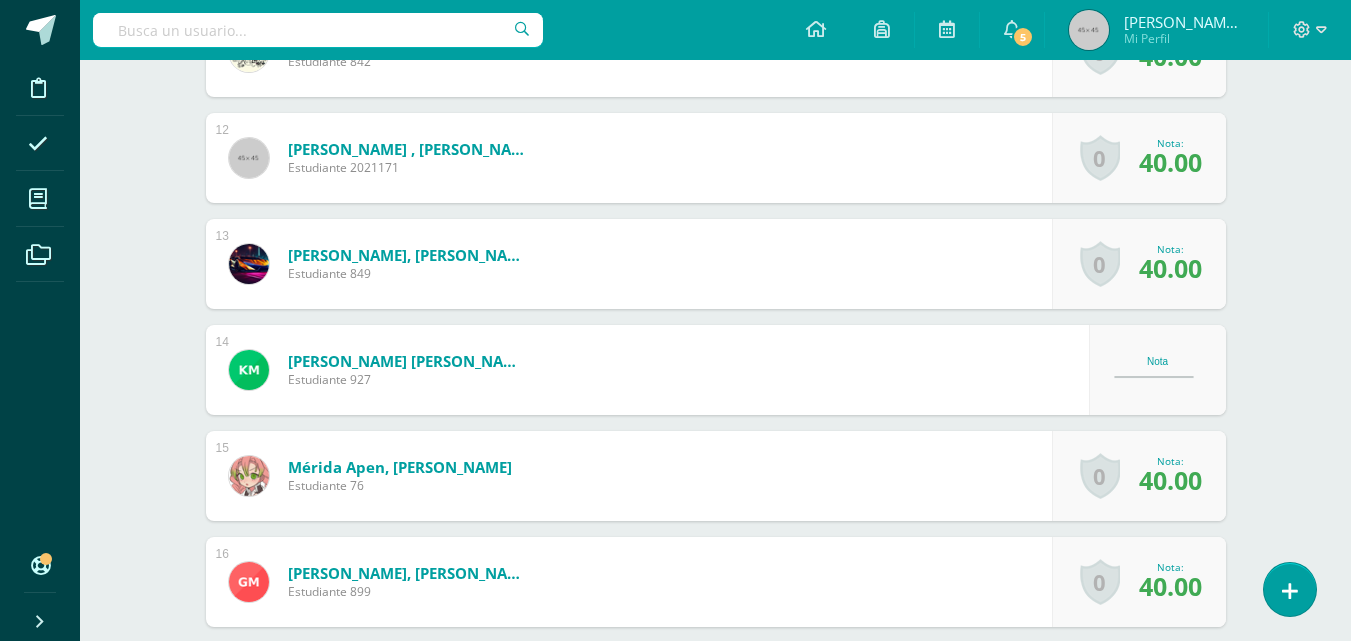 scroll, scrollTop: 1729, scrollLeft: 0, axis: vertical 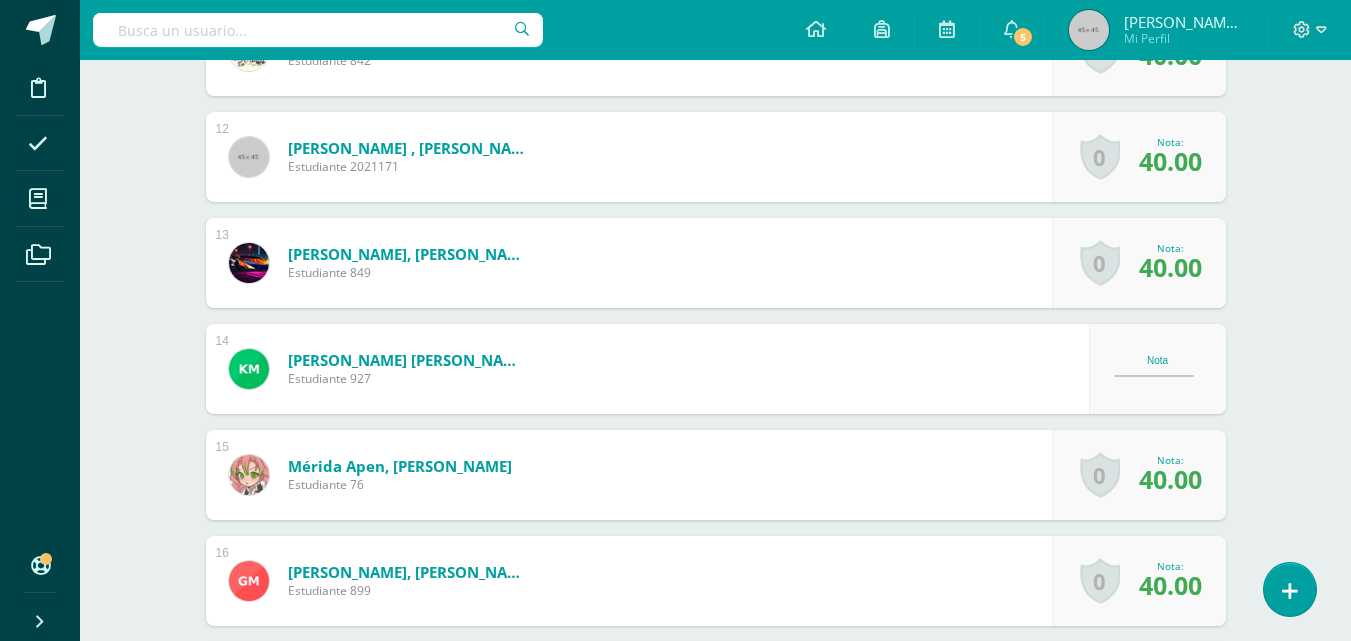 click on "Nota" at bounding box center [1157, 369] 